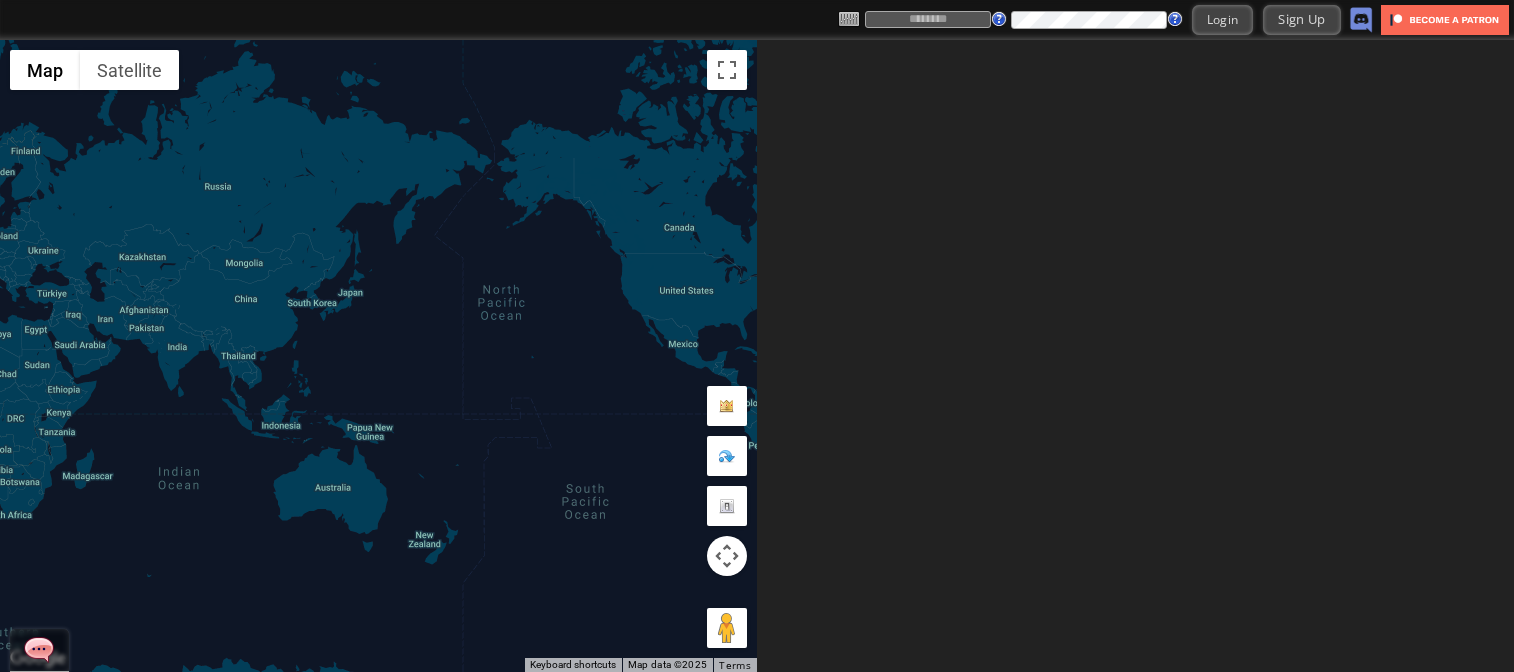click on "Login
Sign Up" at bounding box center (1105, 19) 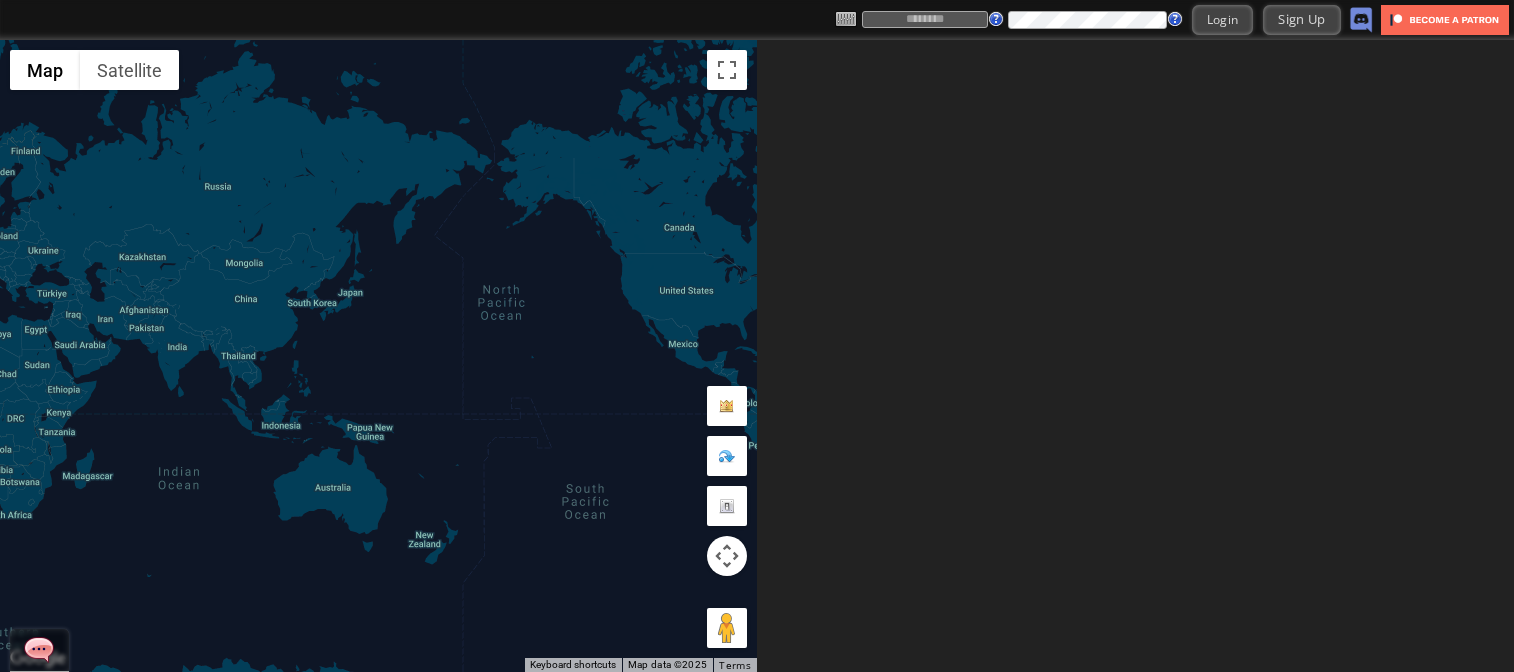 scroll, scrollTop: 0, scrollLeft: 0, axis: both 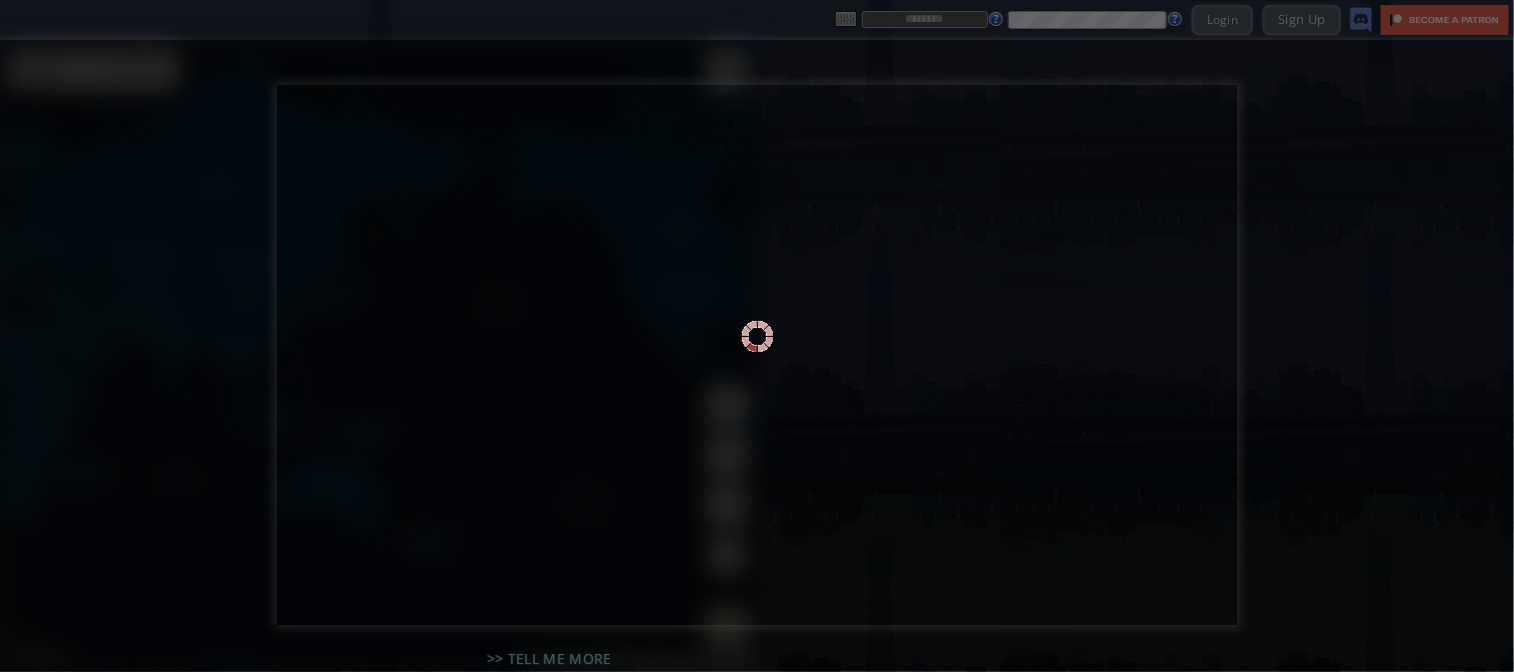 click at bounding box center [757, 336] 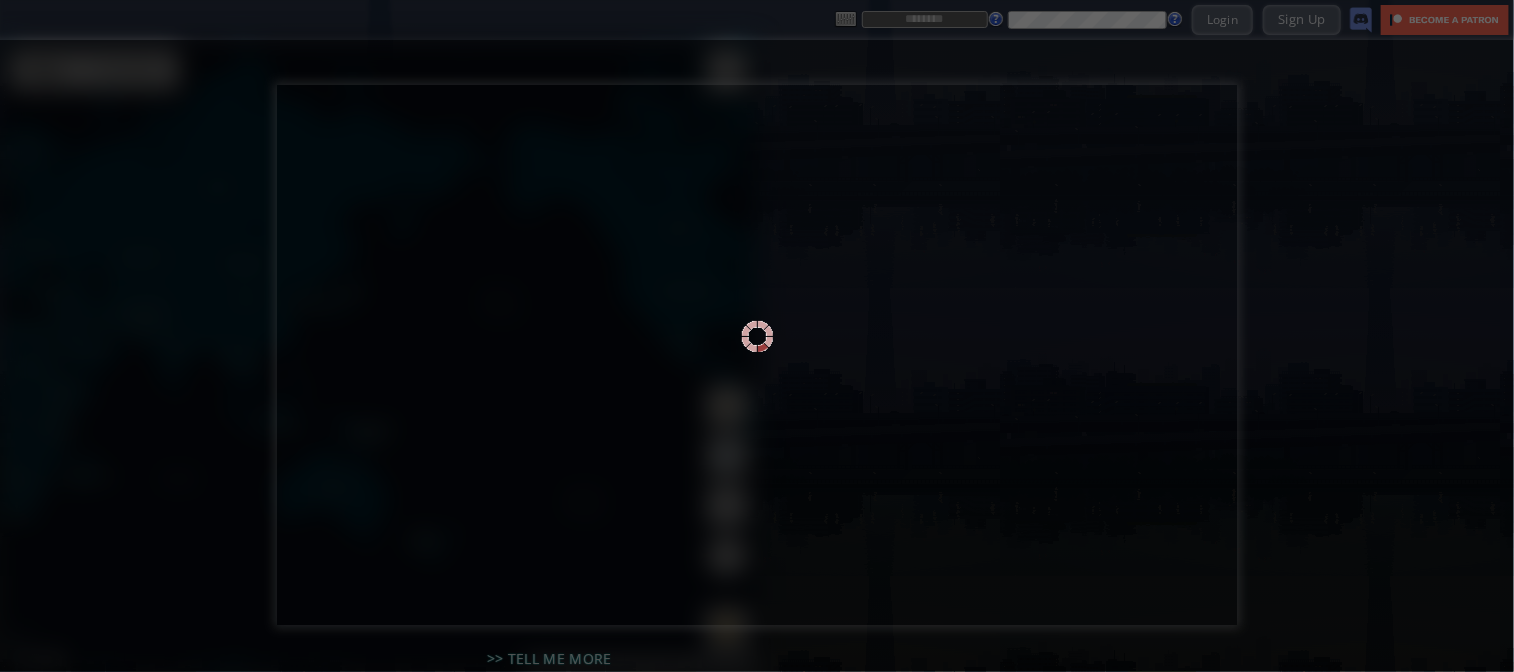 click at bounding box center (757, 336) 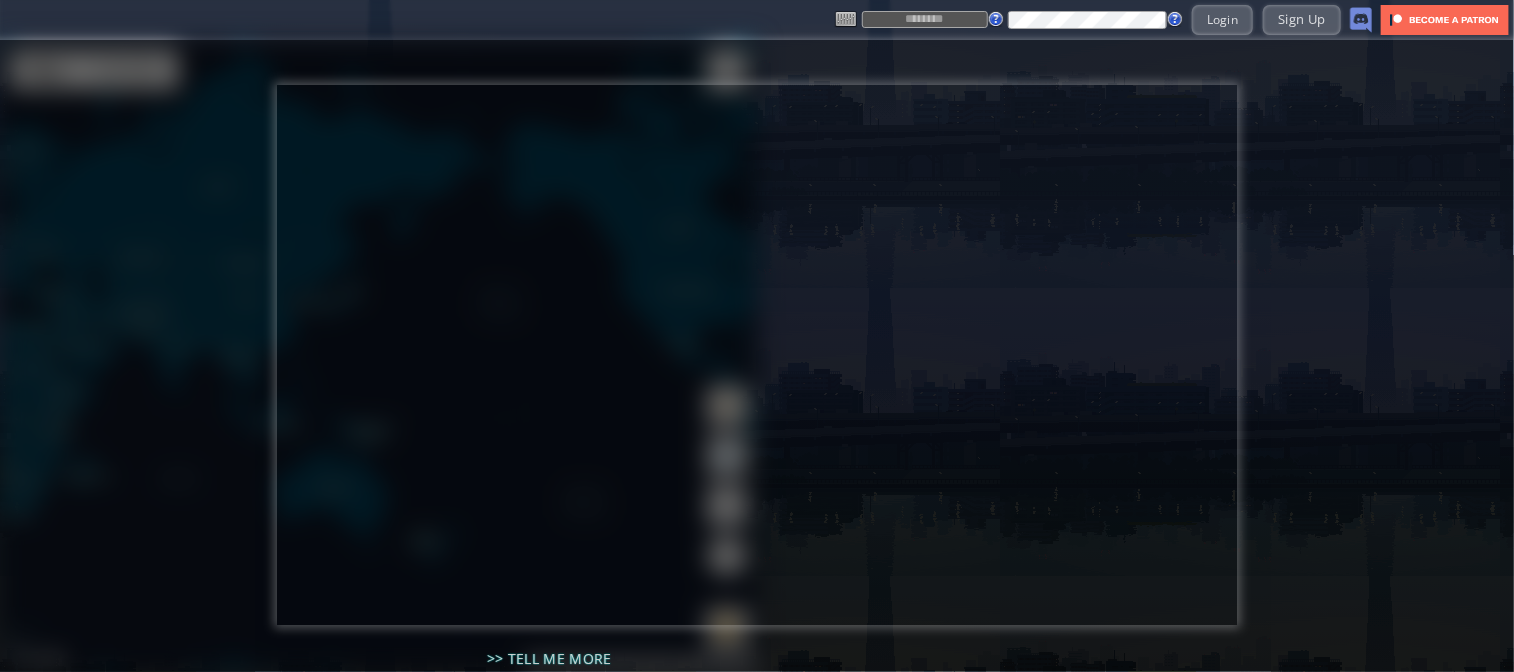 click at bounding box center (925, 19) 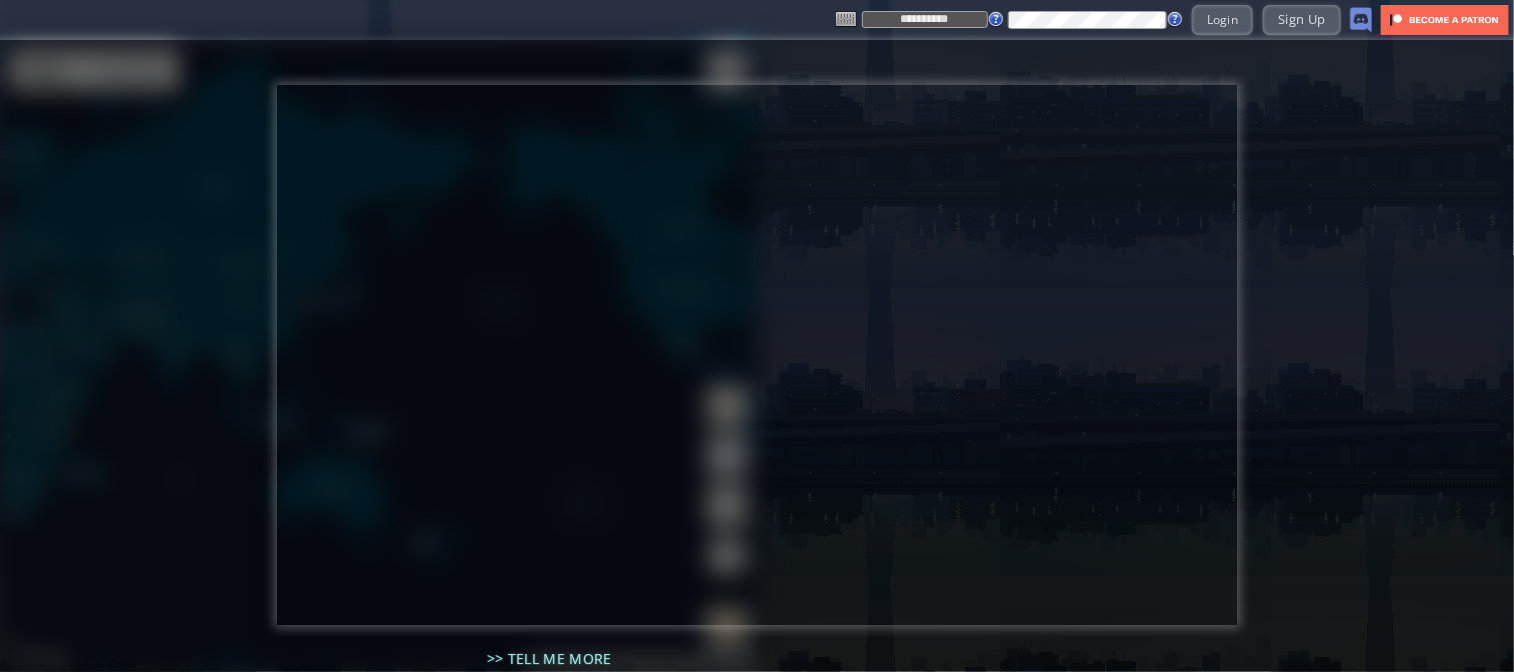type on "**********" 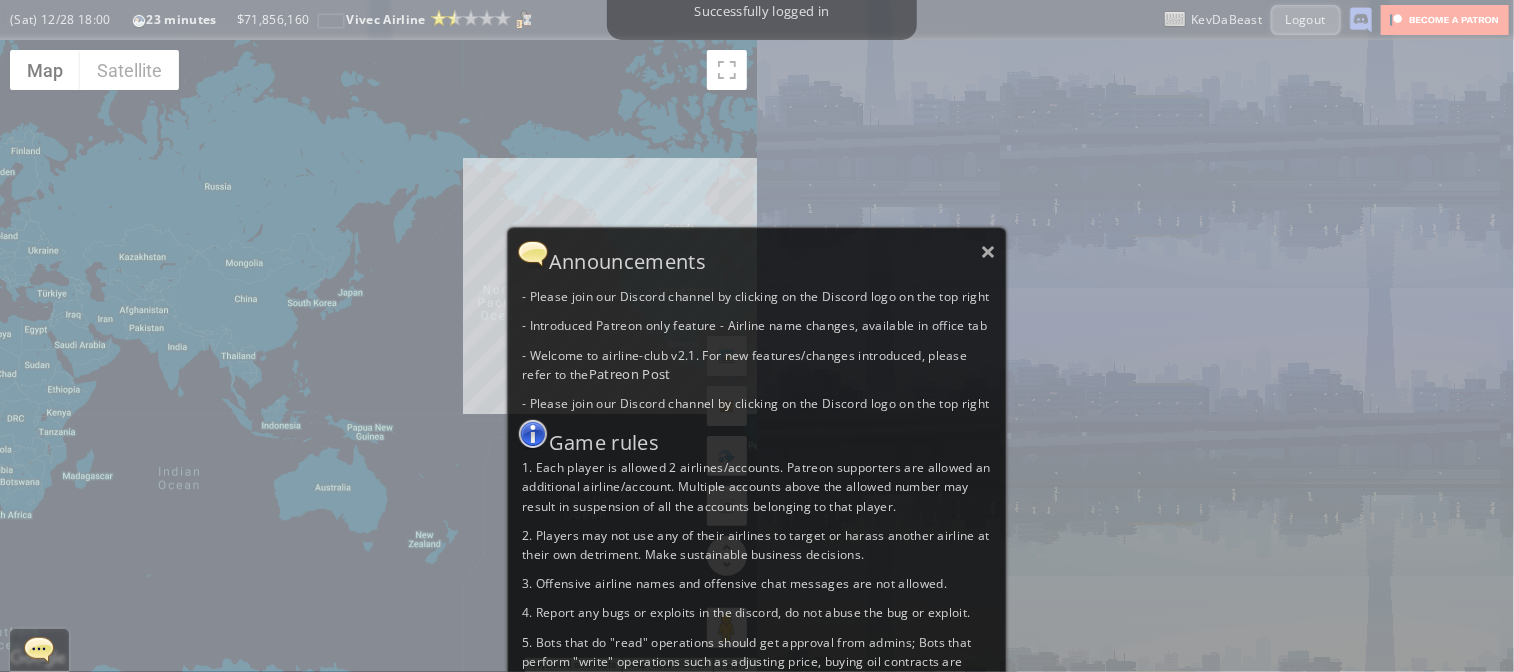 click on "Announcements" at bounding box center [757, 254] 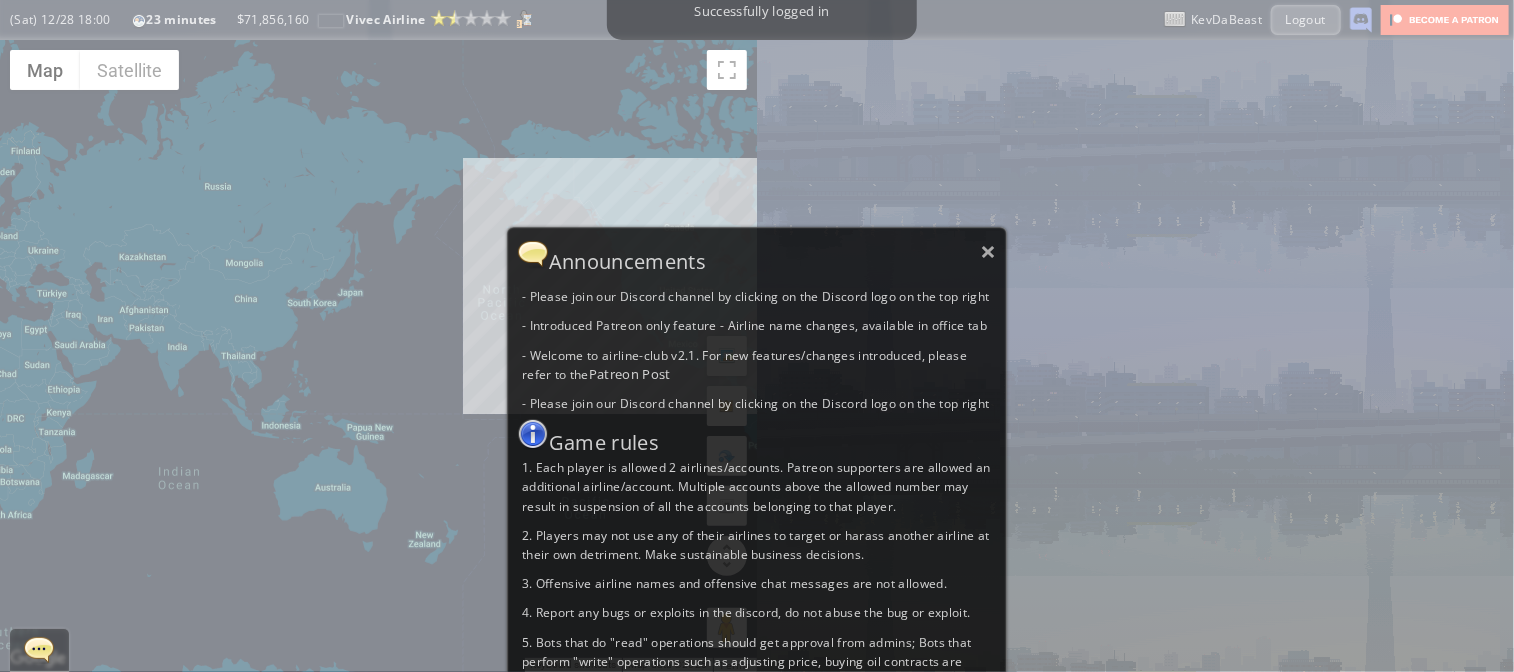 click on "Announcements" at bounding box center (757, 254) 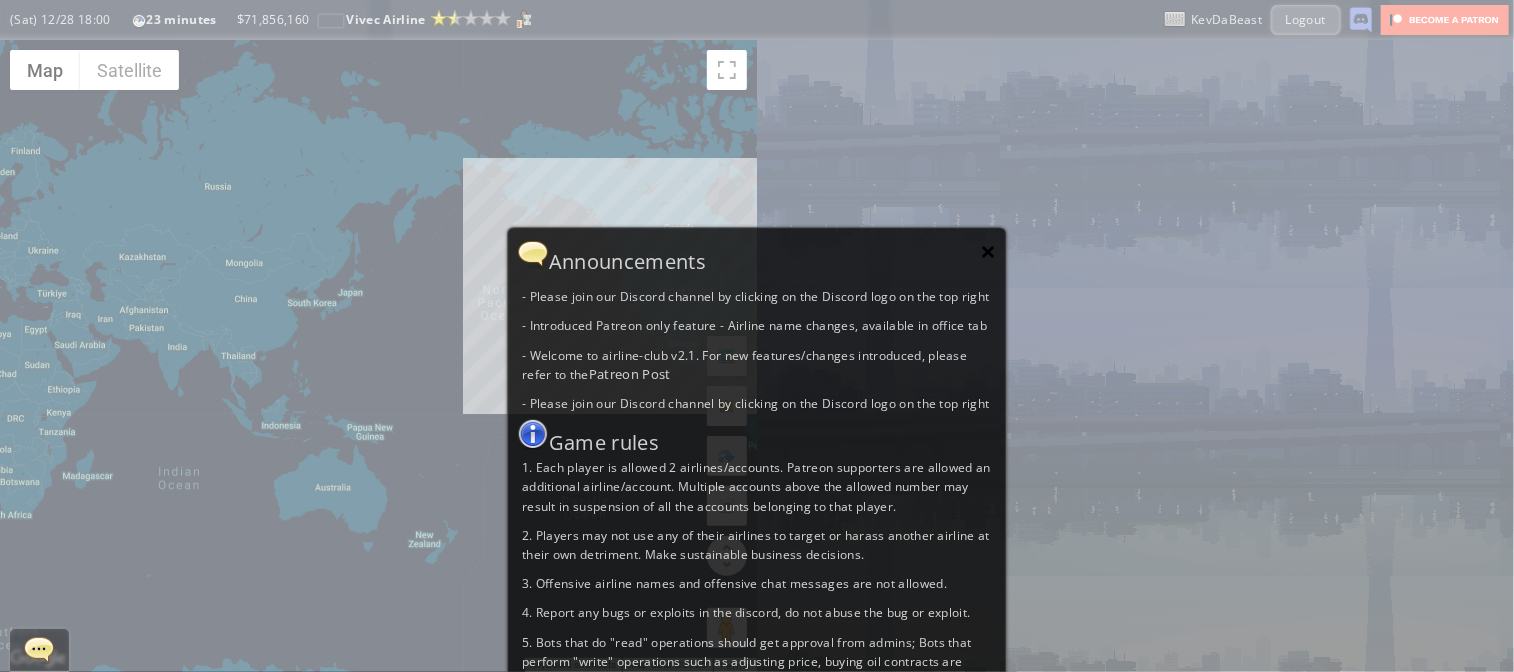 click on "×" at bounding box center [989, 251] 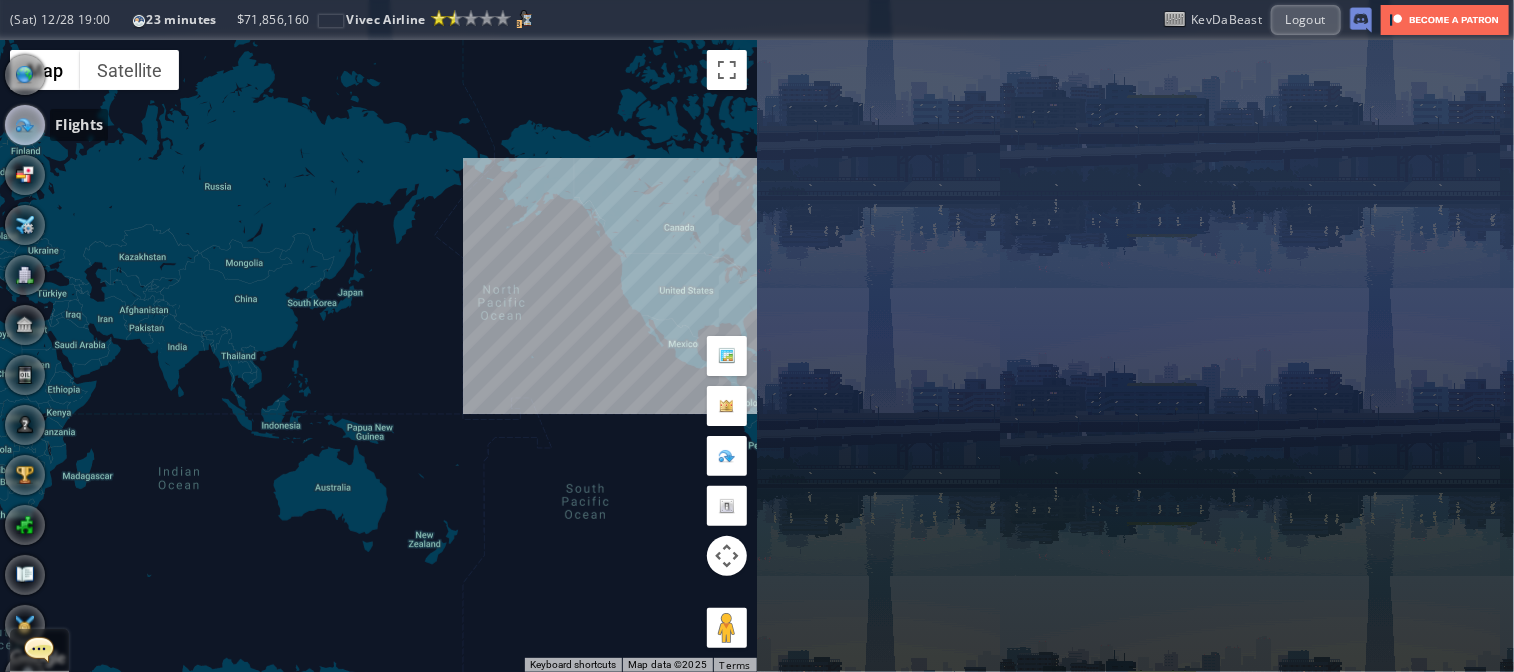 click at bounding box center (25, 125) 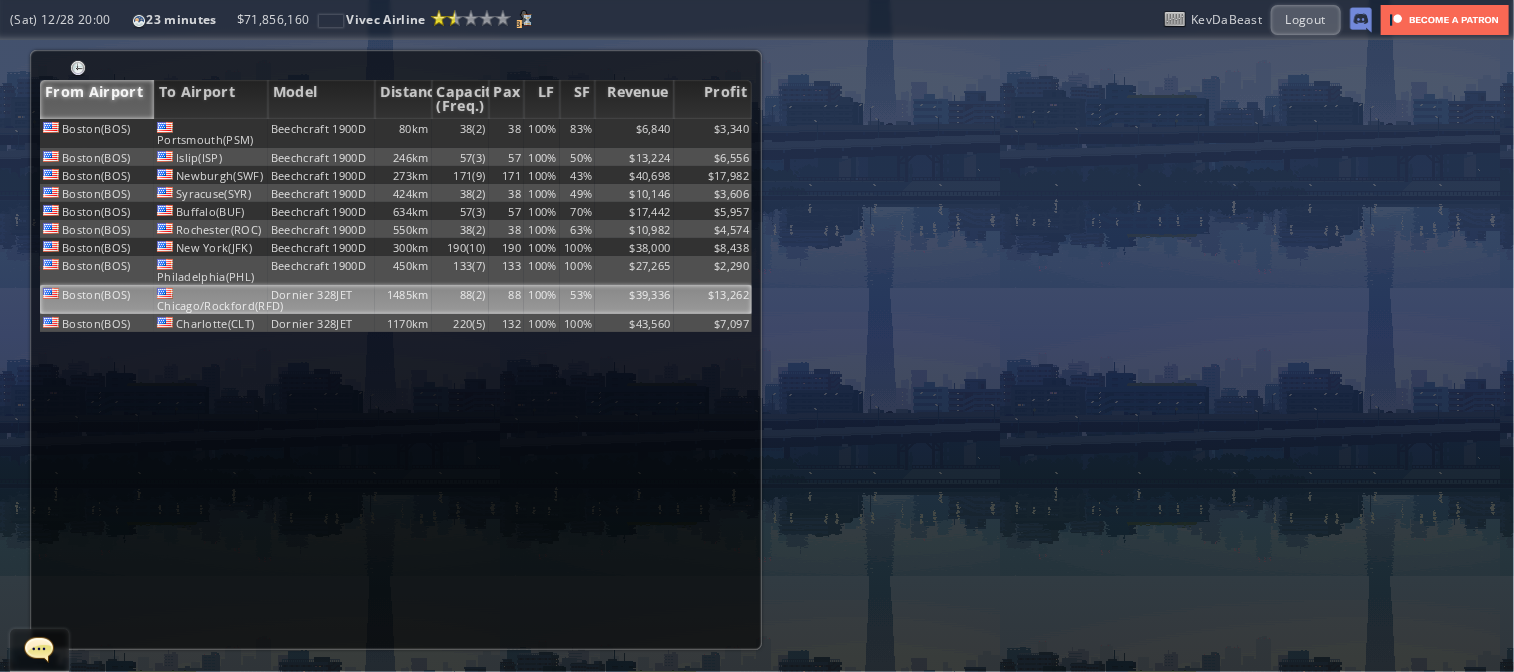 click on "88(2)" at bounding box center (460, 133) 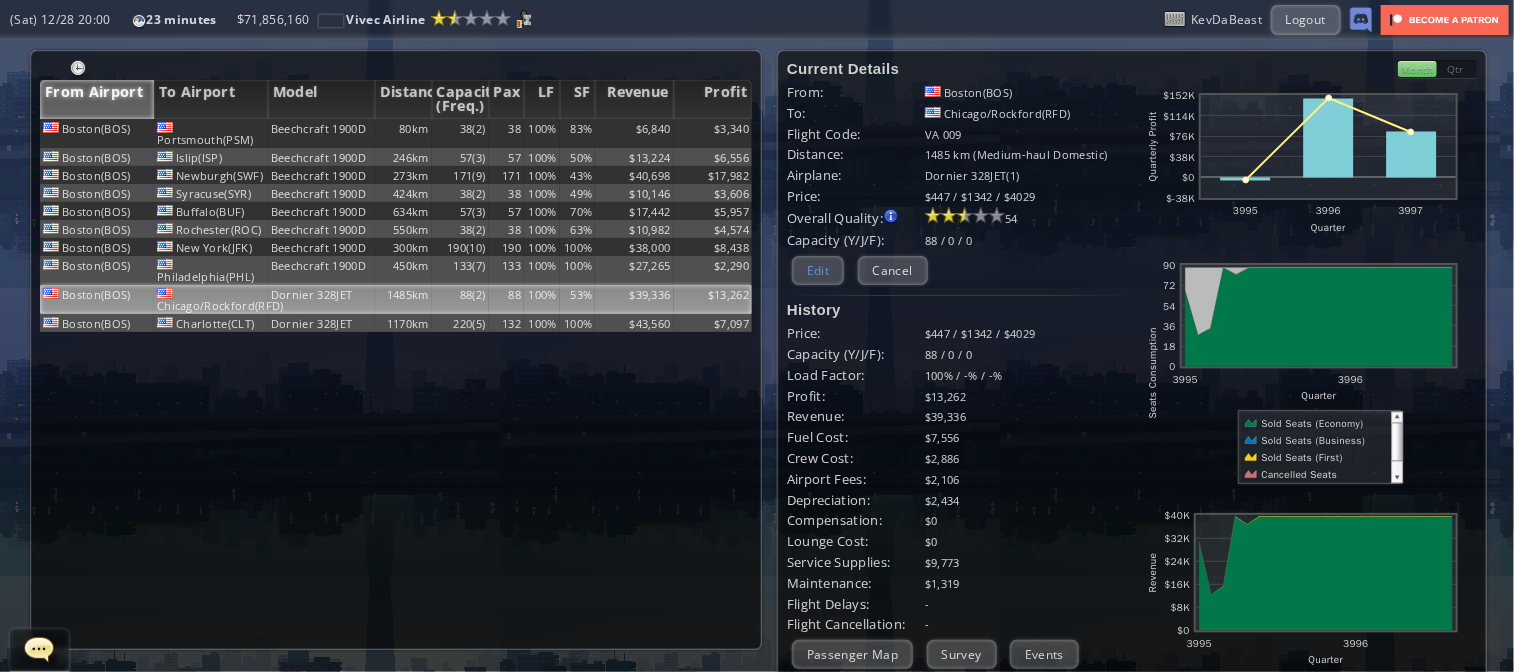 click on "Edit" at bounding box center [818, 270] 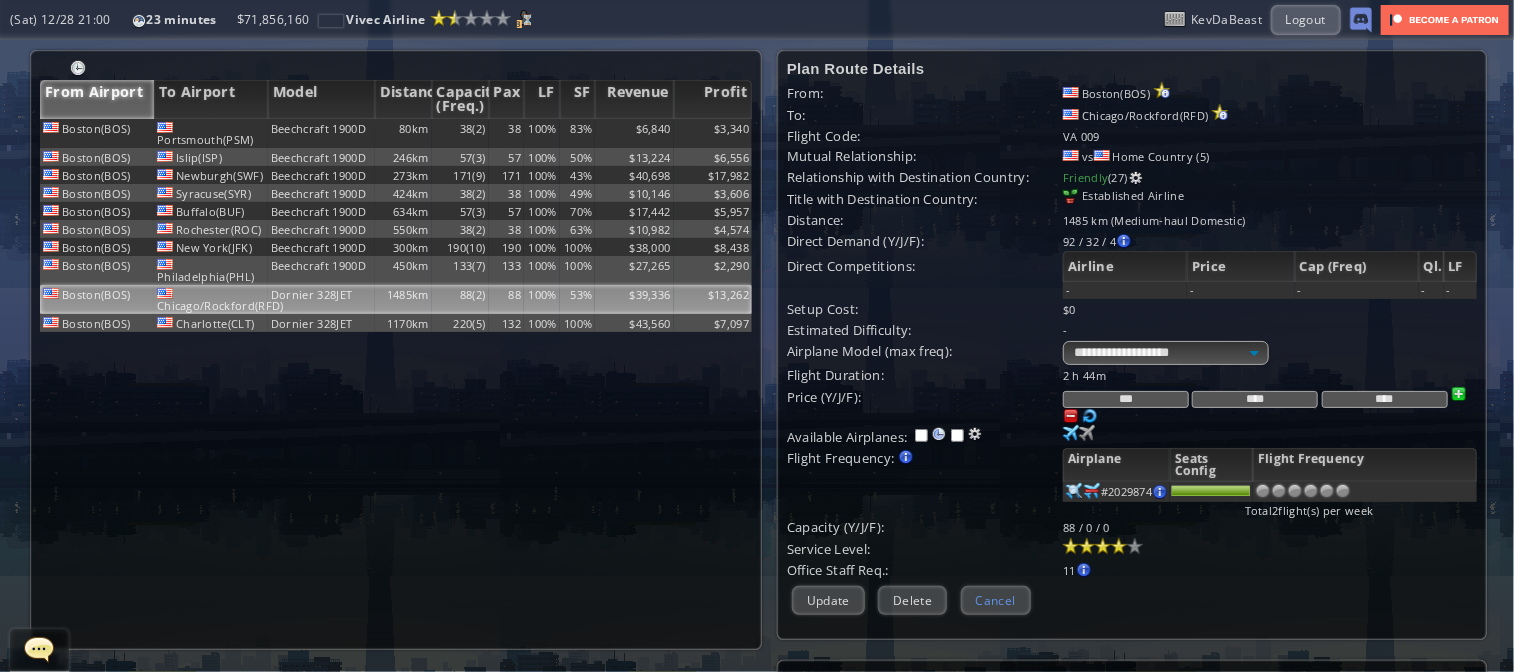 click on "Cancel" at bounding box center [996, 600] 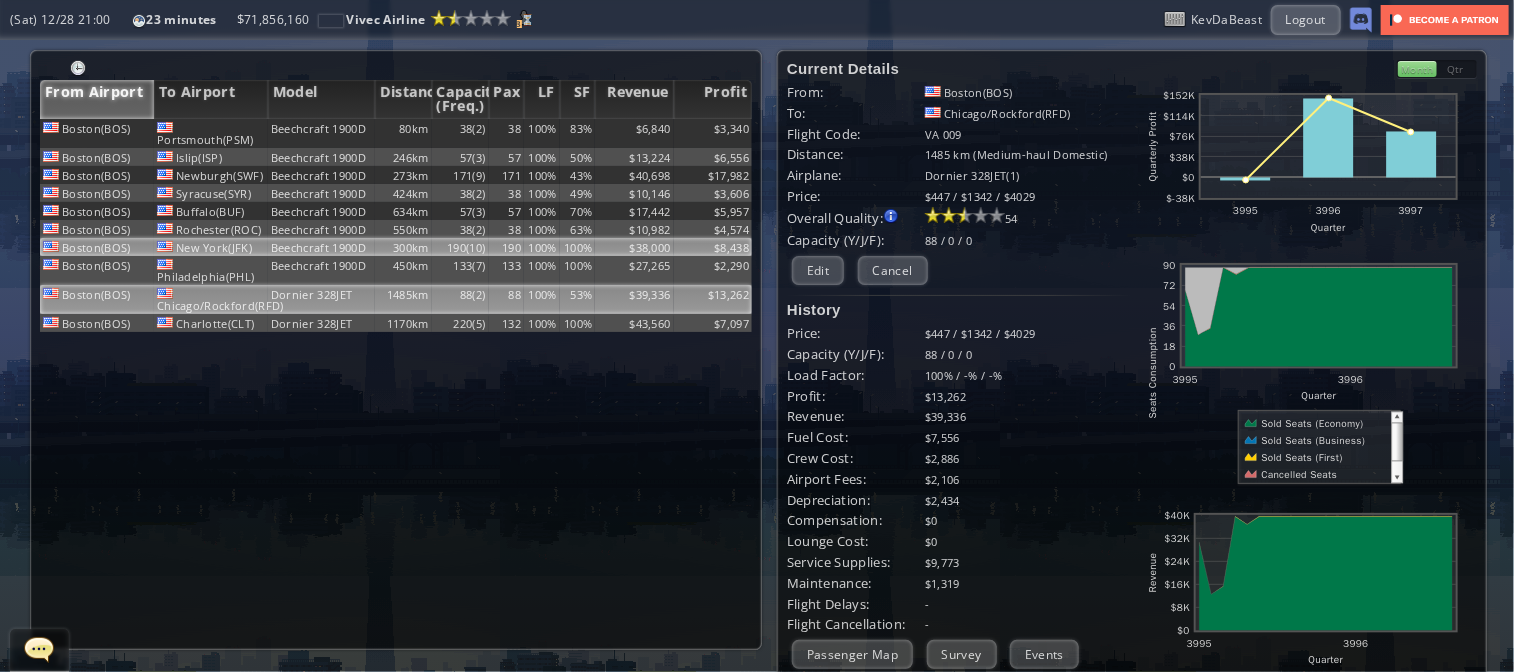 click on "190" at bounding box center (507, 133) 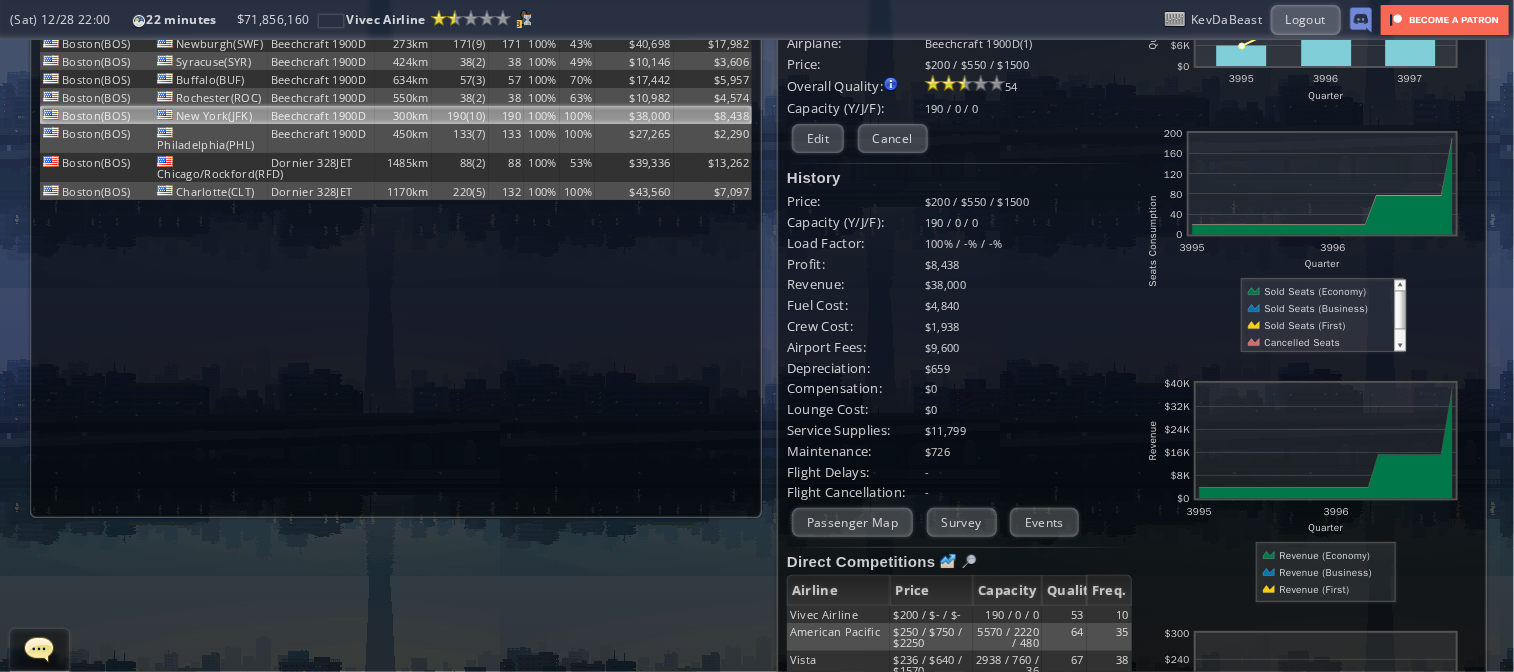 scroll, scrollTop: 103, scrollLeft: 0, axis: vertical 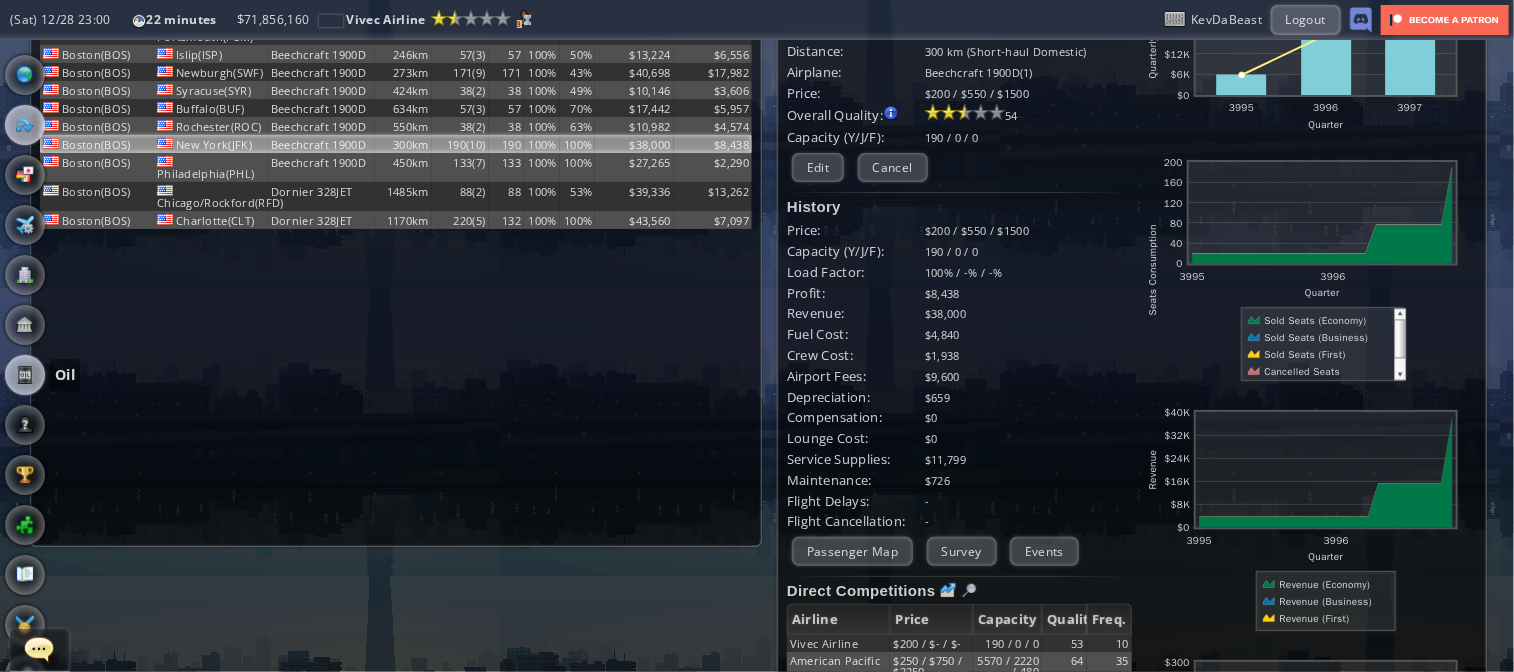click at bounding box center [25, 375] 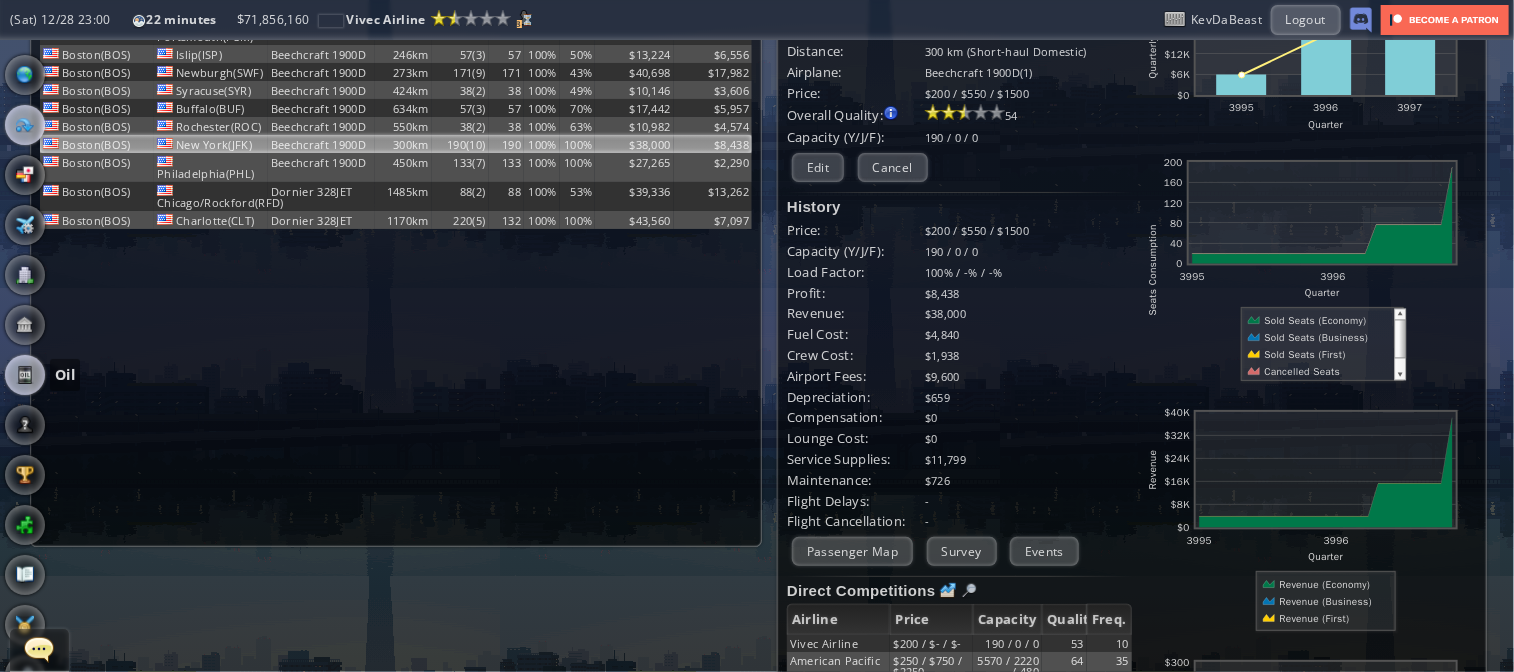 scroll, scrollTop: 0, scrollLeft: 0, axis: both 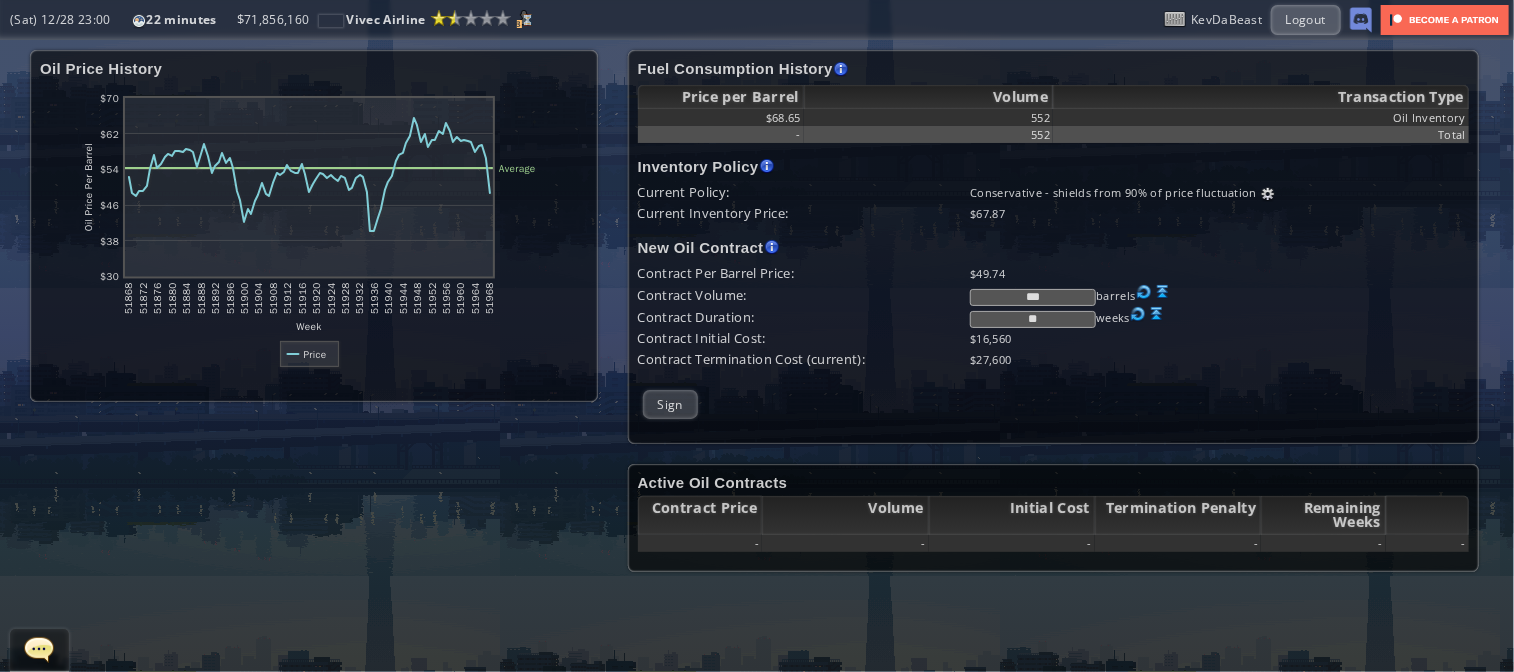 click at bounding box center [1163, 292] 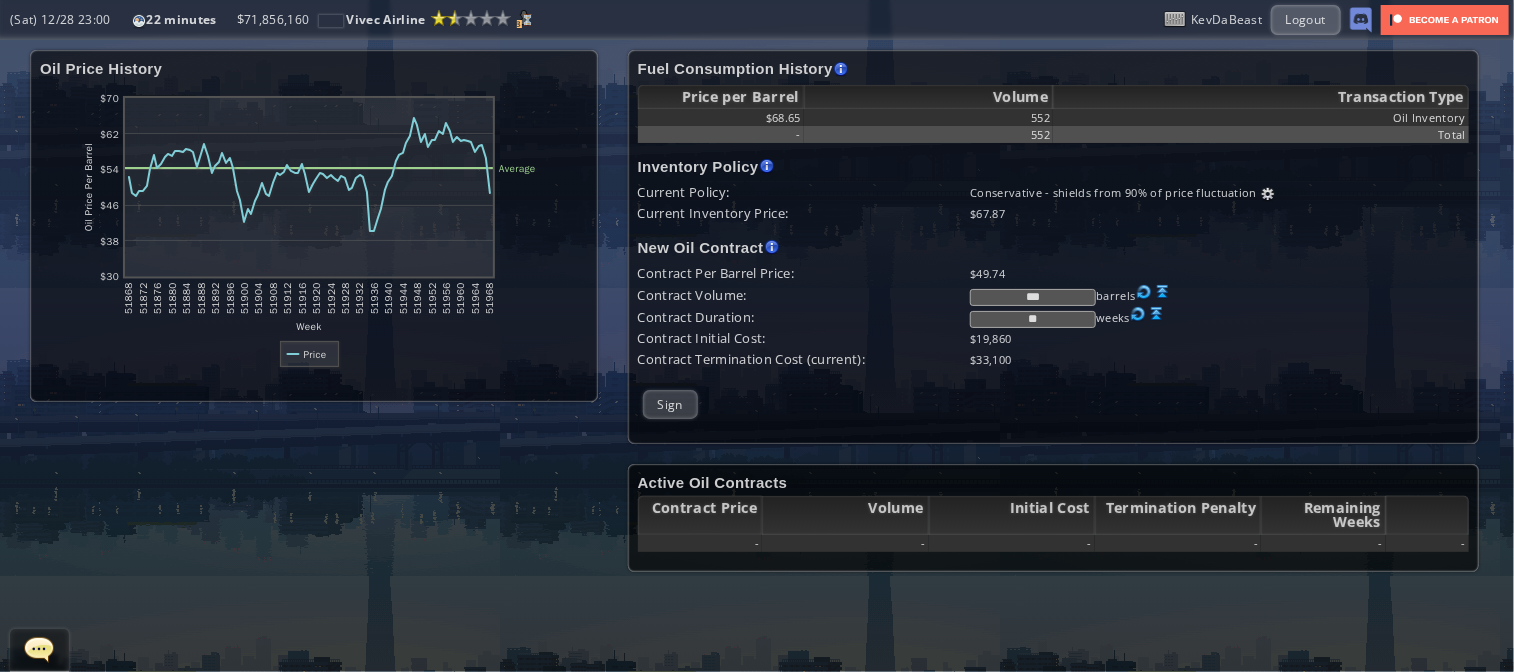 click at bounding box center (1163, 292) 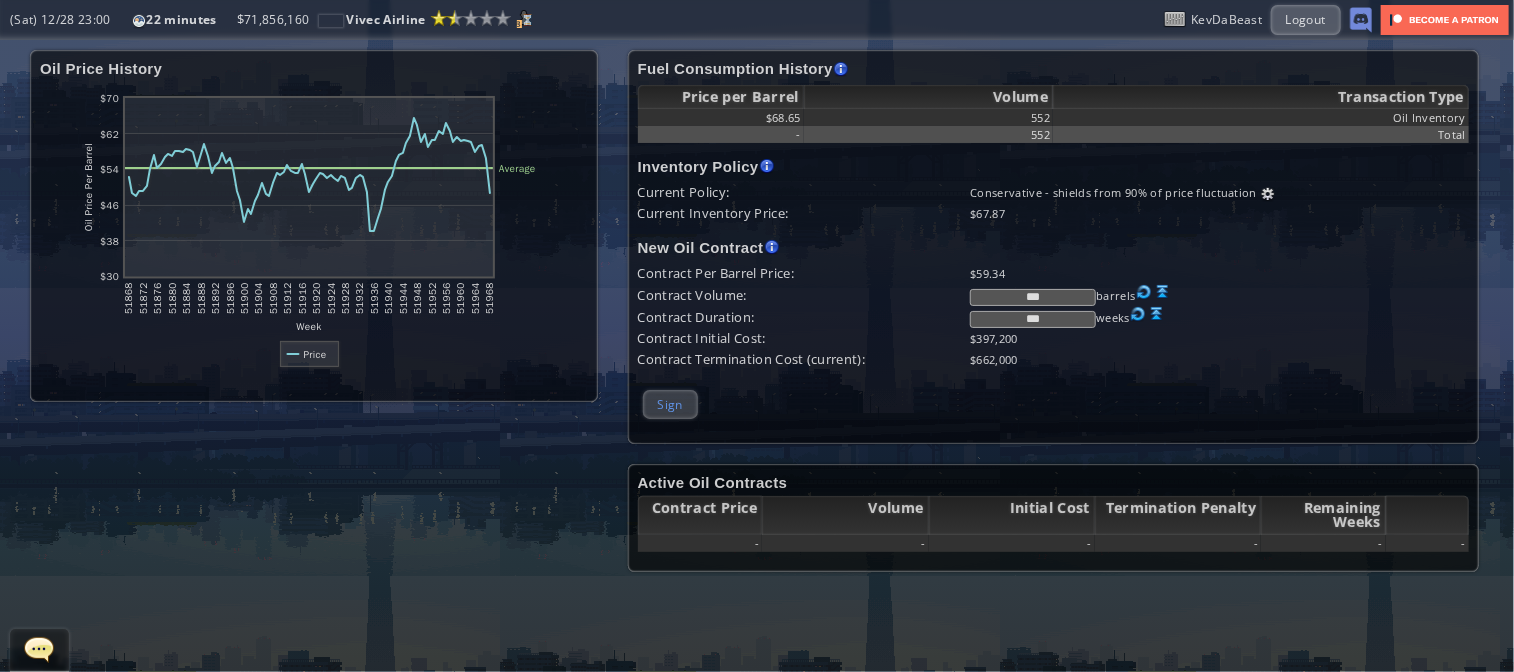 click on "Sign" at bounding box center (670, 404) 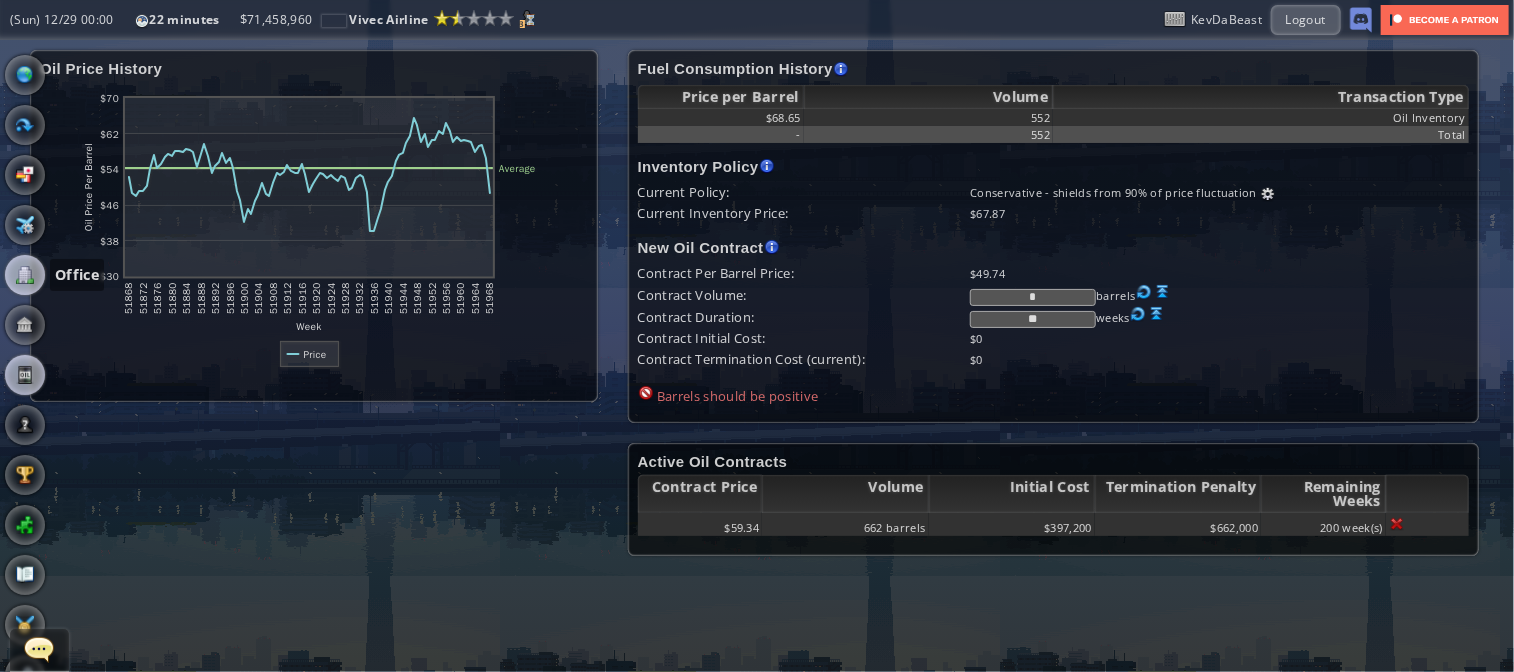 click at bounding box center [25, 275] 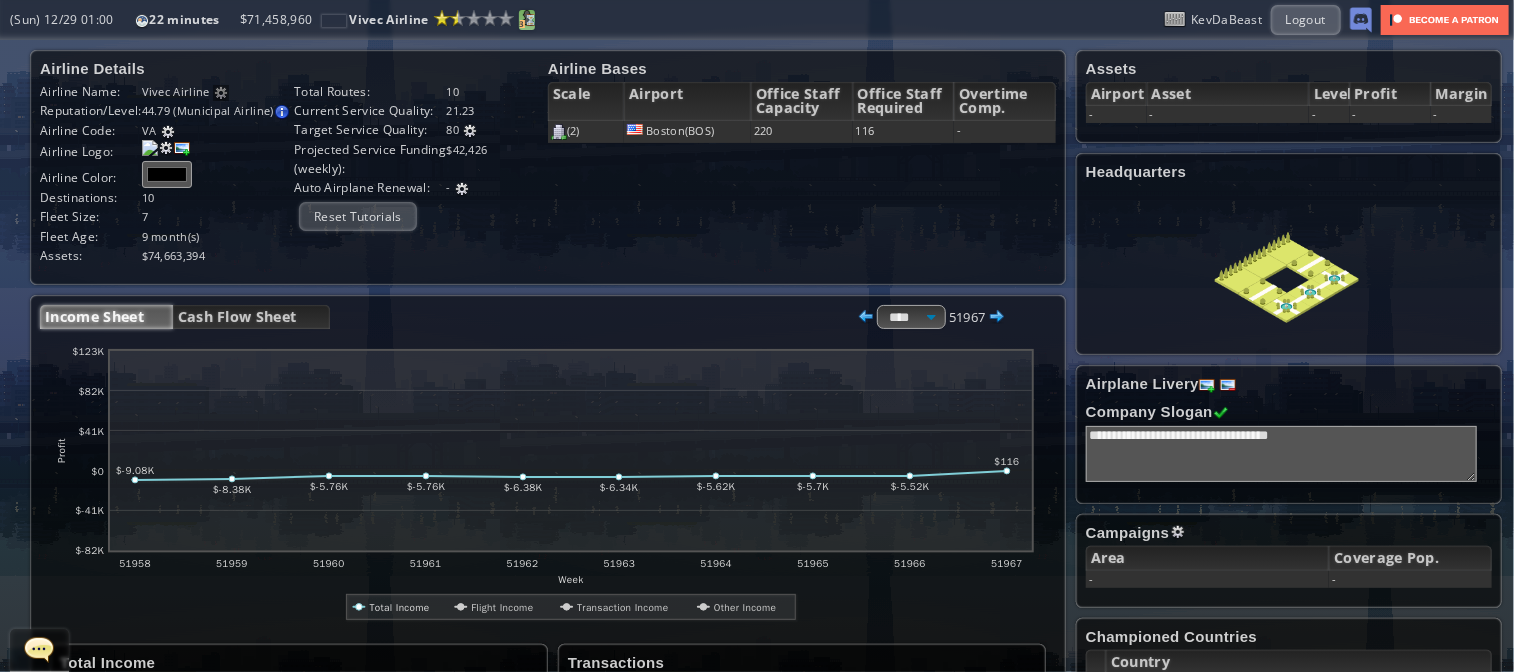 click on "3" at bounding box center [522, 24] 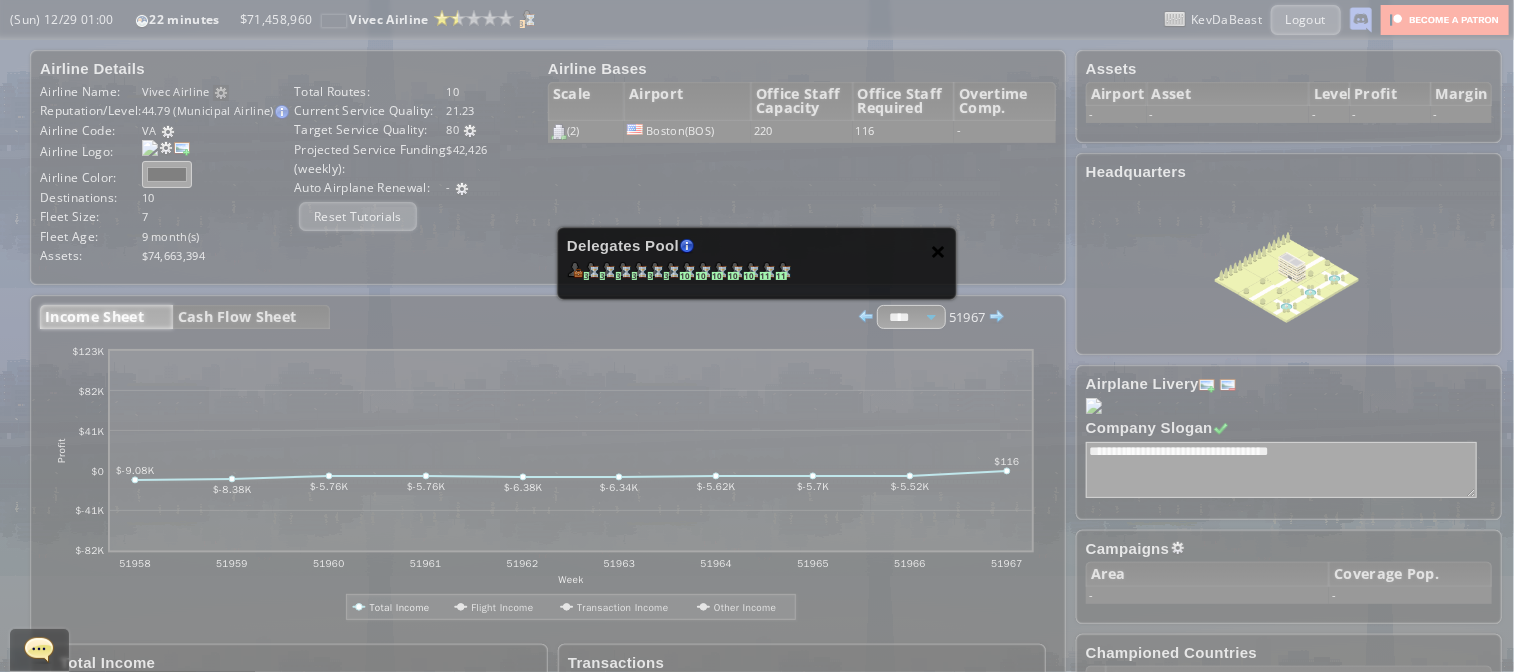 click on "×" at bounding box center [939, 251] 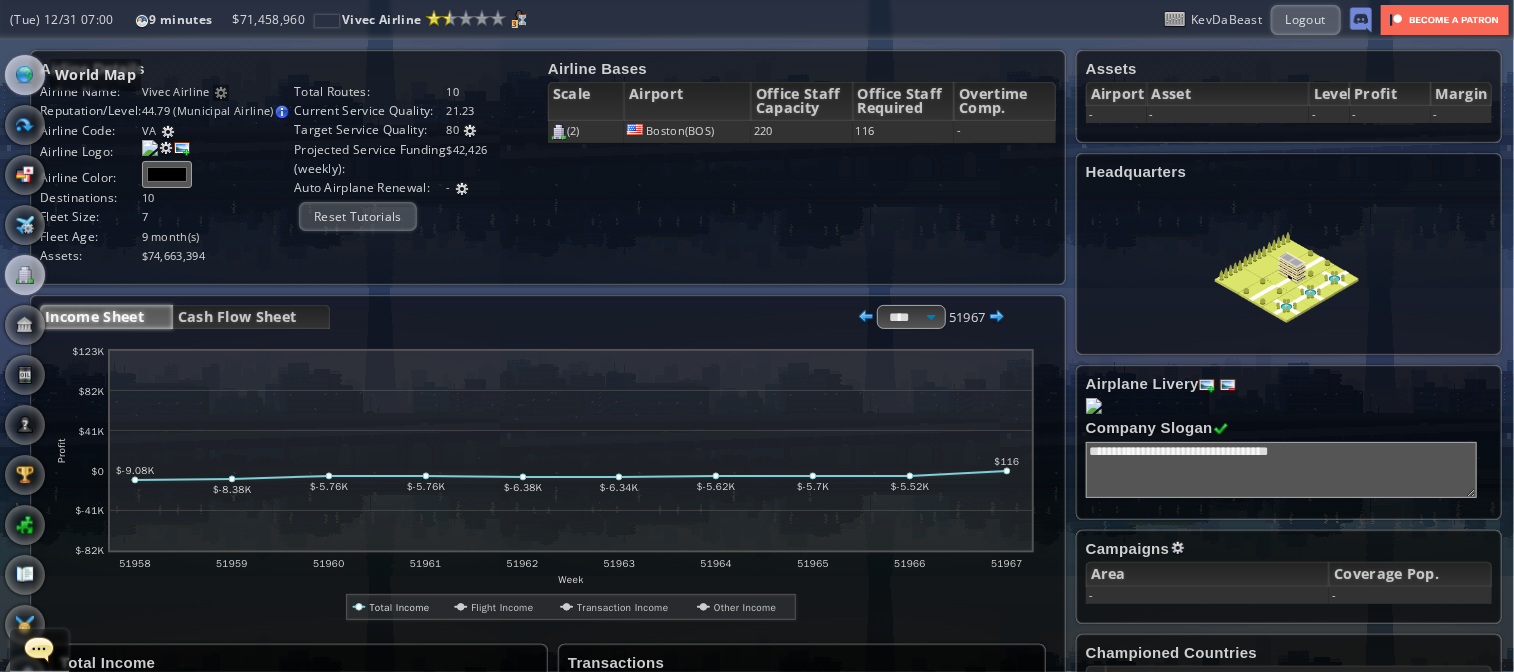 click at bounding box center [25, 75] 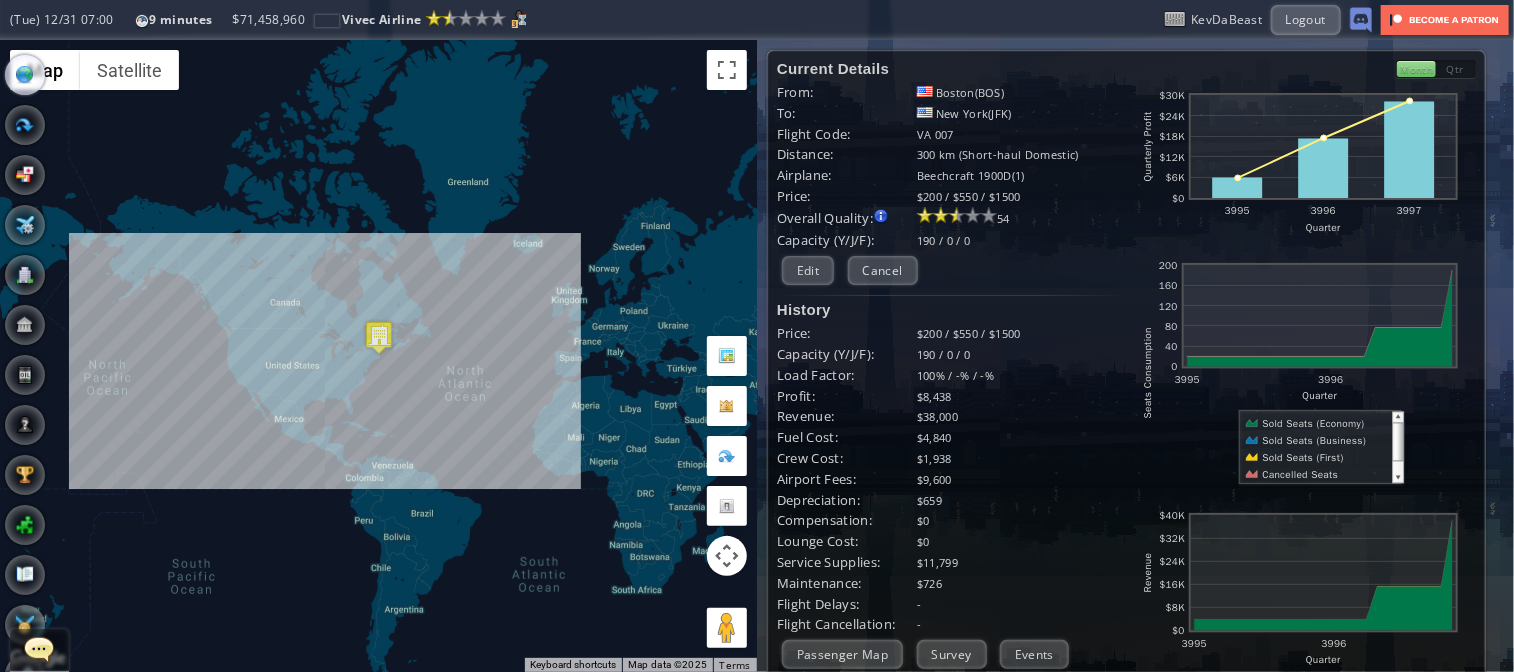 click at bounding box center (7, 336) 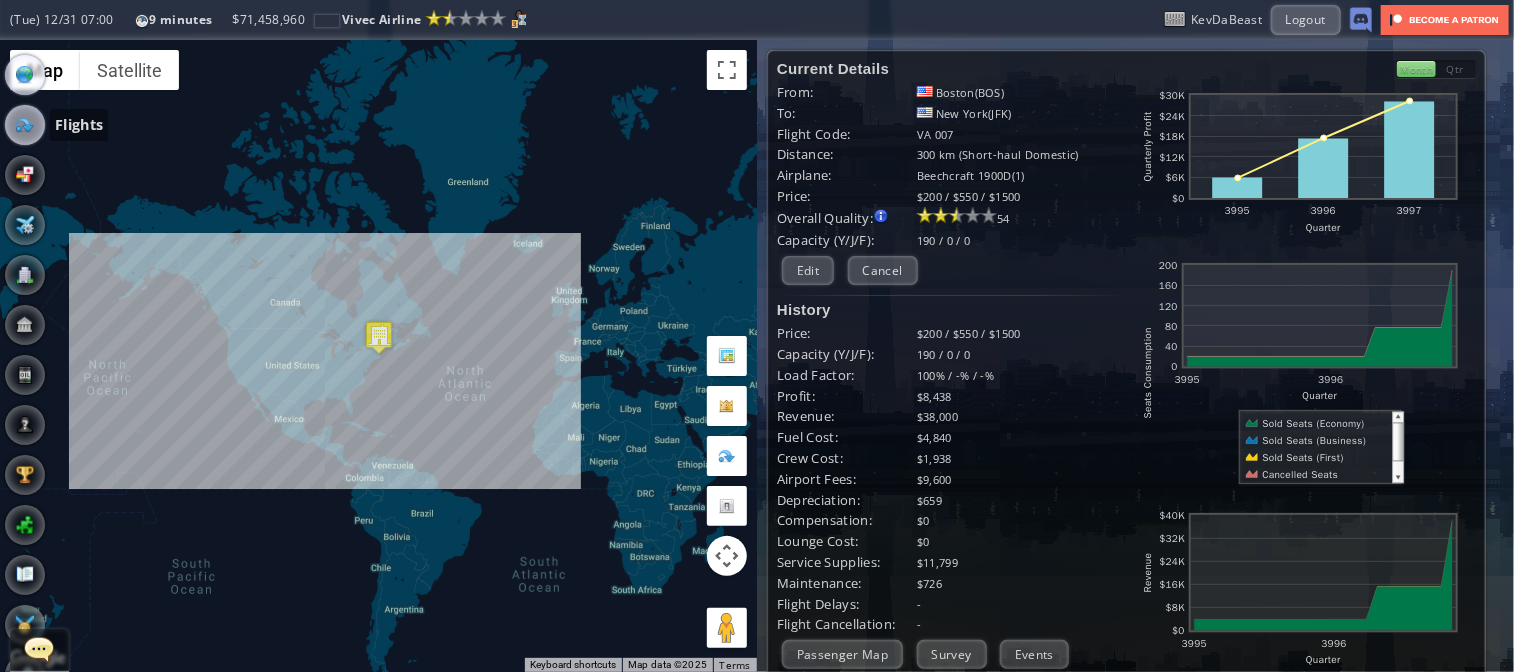 click at bounding box center (25, 125) 